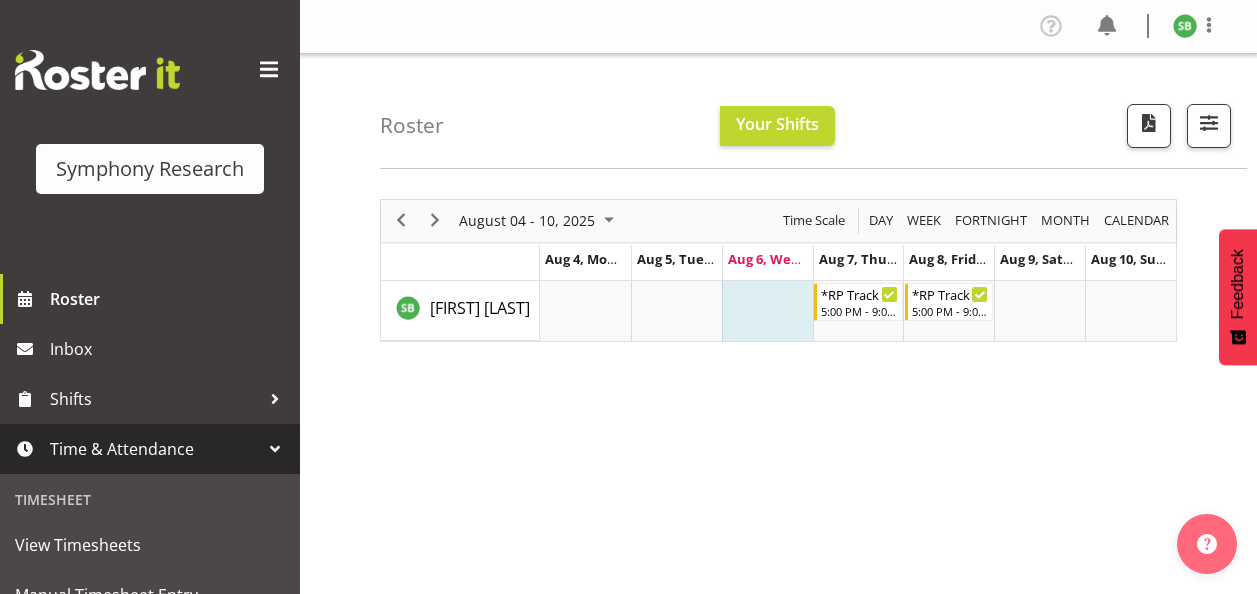 scroll, scrollTop: 81, scrollLeft: 0, axis: vertical 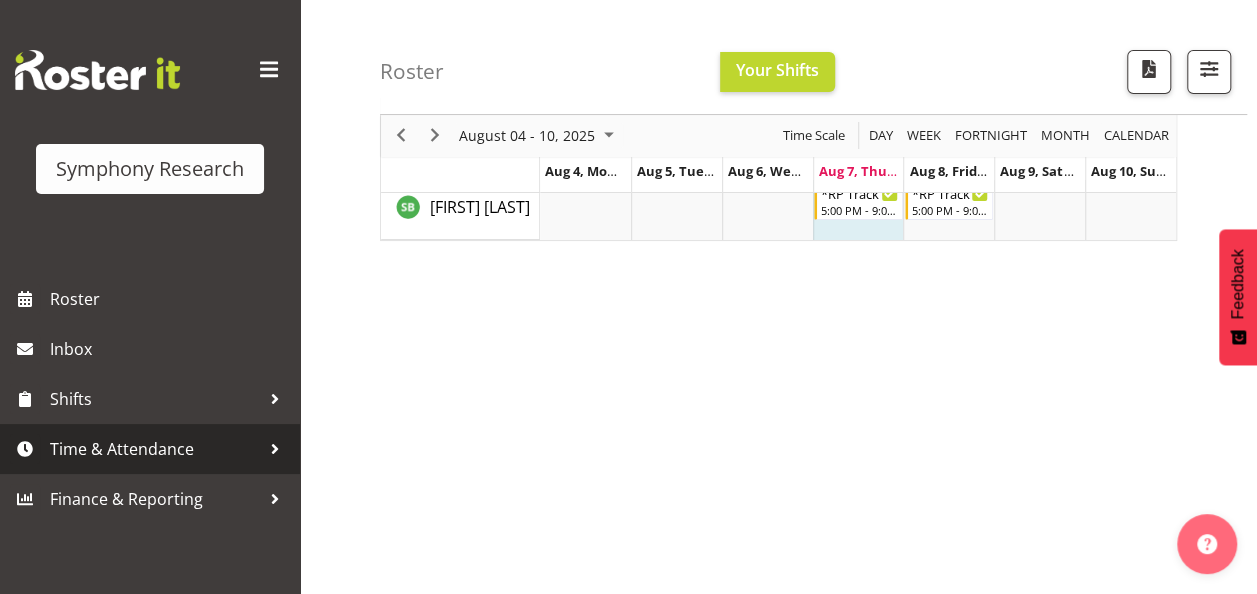 click on "Time & Attendance" at bounding box center [155, 449] 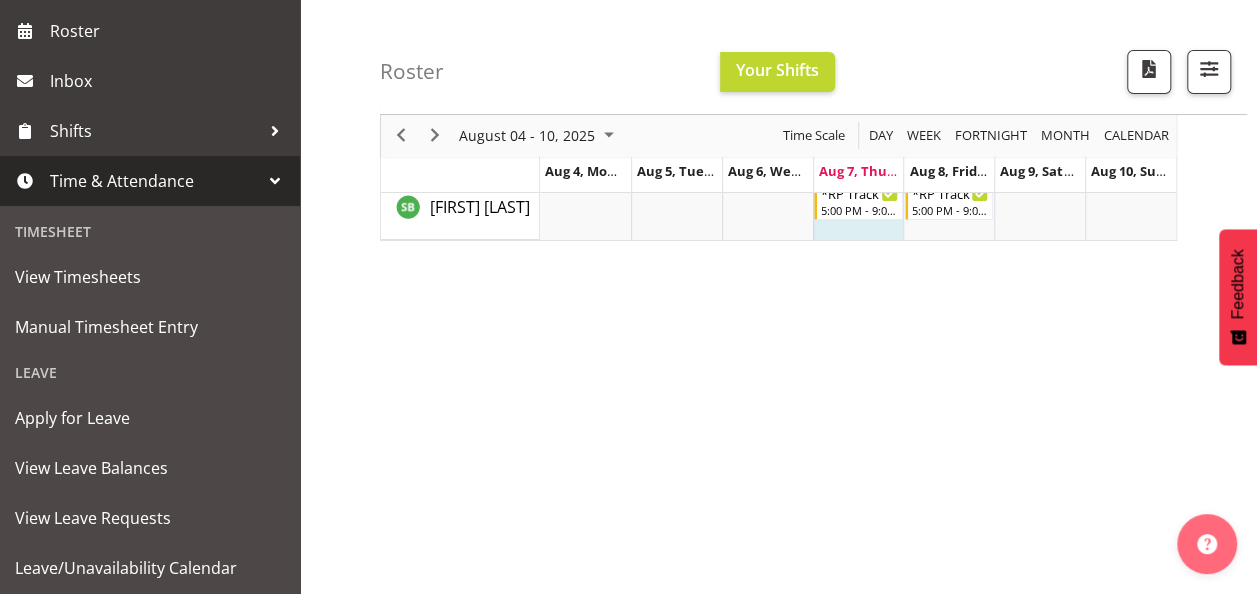 scroll, scrollTop: 276, scrollLeft: 0, axis: vertical 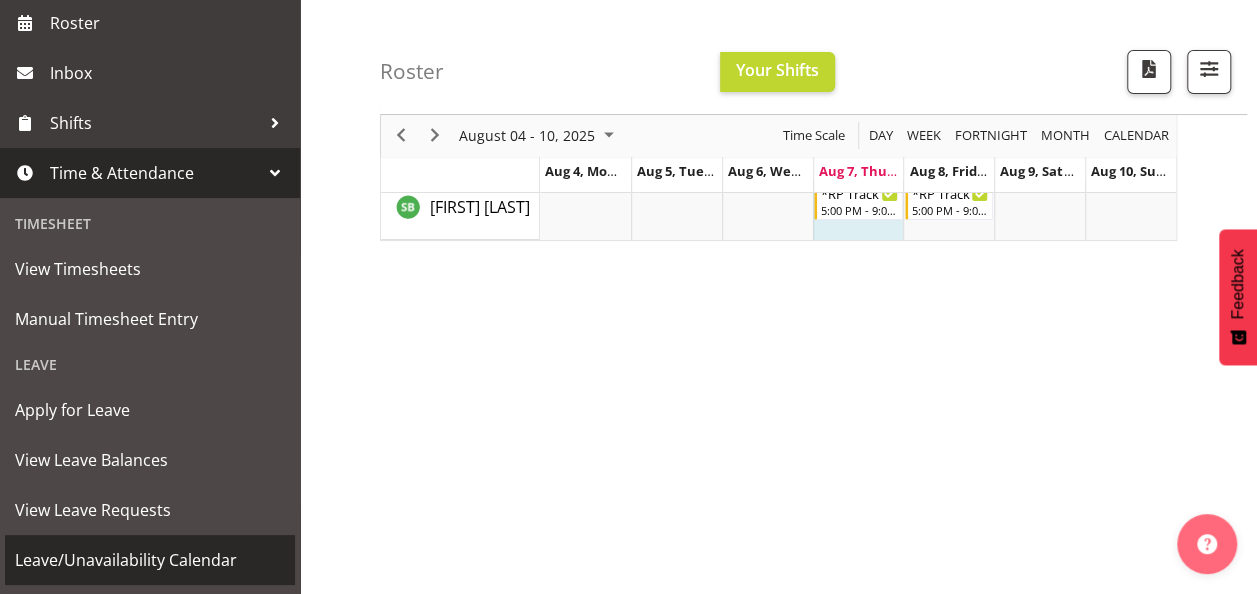 click on "Leave/Unavailability Calendar" at bounding box center [150, 560] 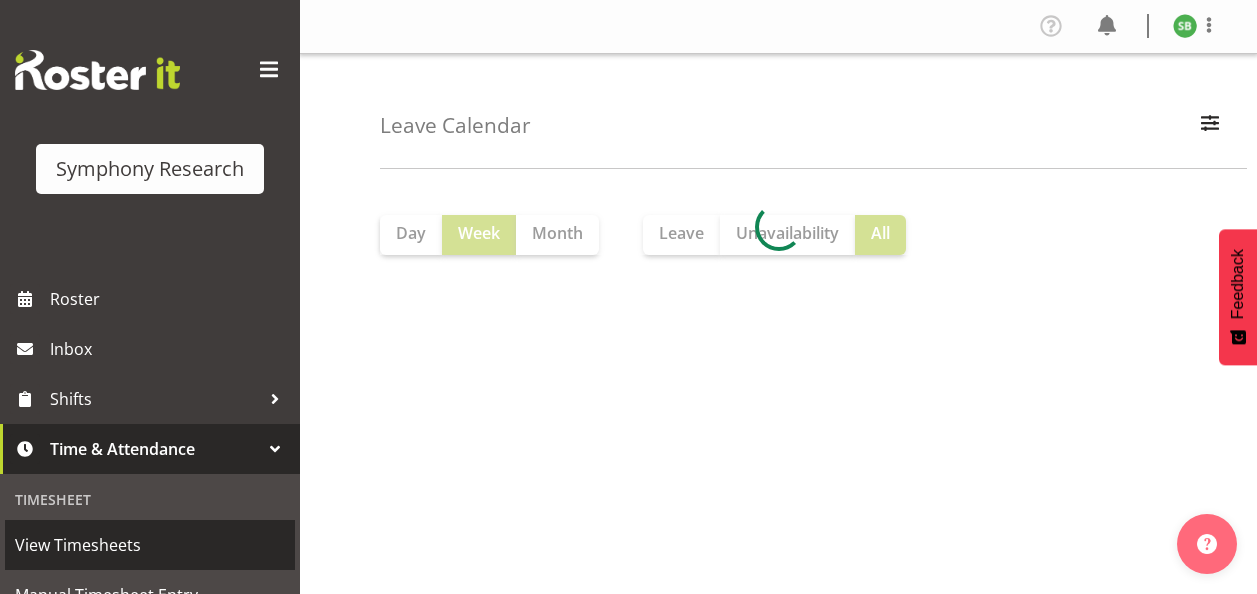 scroll, scrollTop: 0, scrollLeft: 0, axis: both 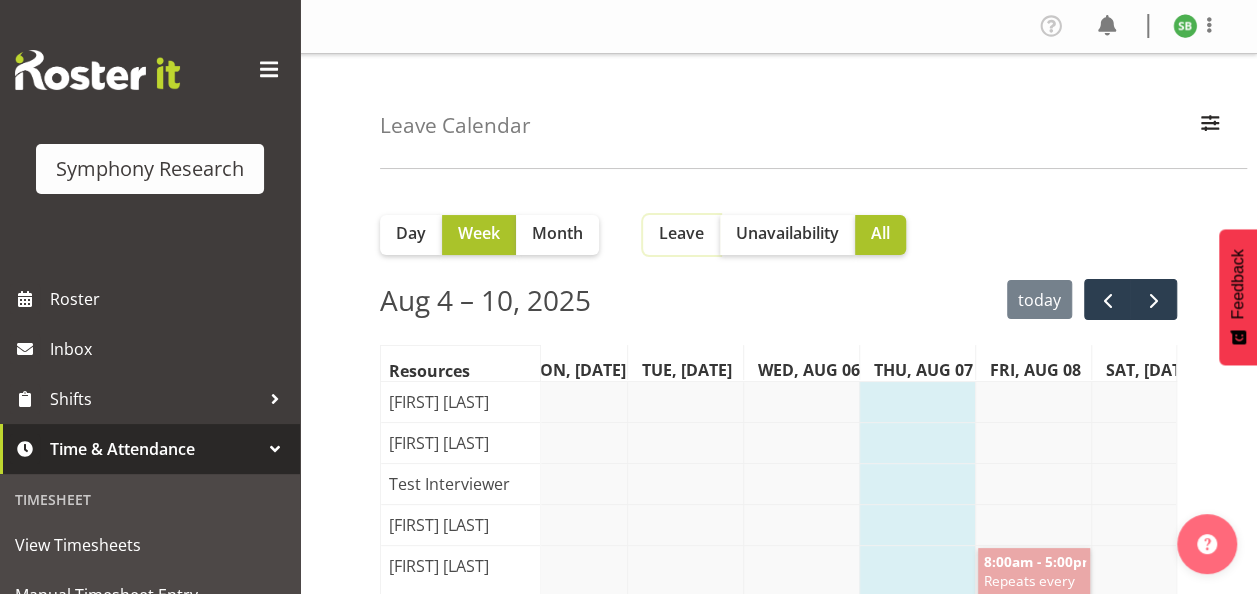click on "Leave" at bounding box center (681, 233) 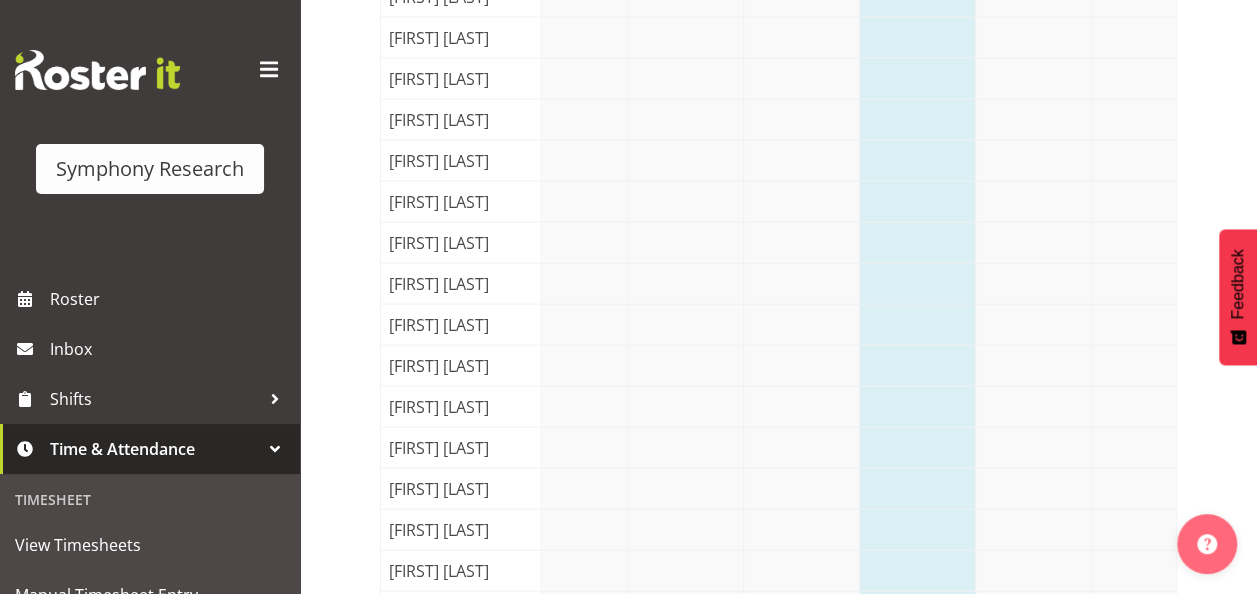 scroll, scrollTop: 2180, scrollLeft: 0, axis: vertical 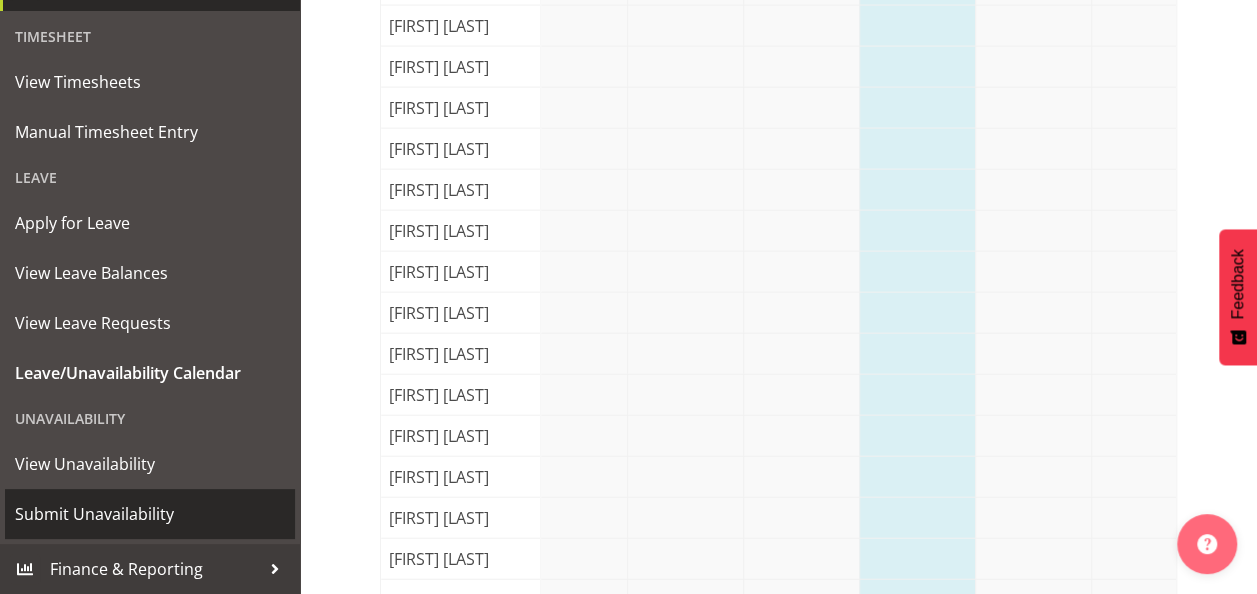 click on "Submit Unavailability" at bounding box center (150, 514) 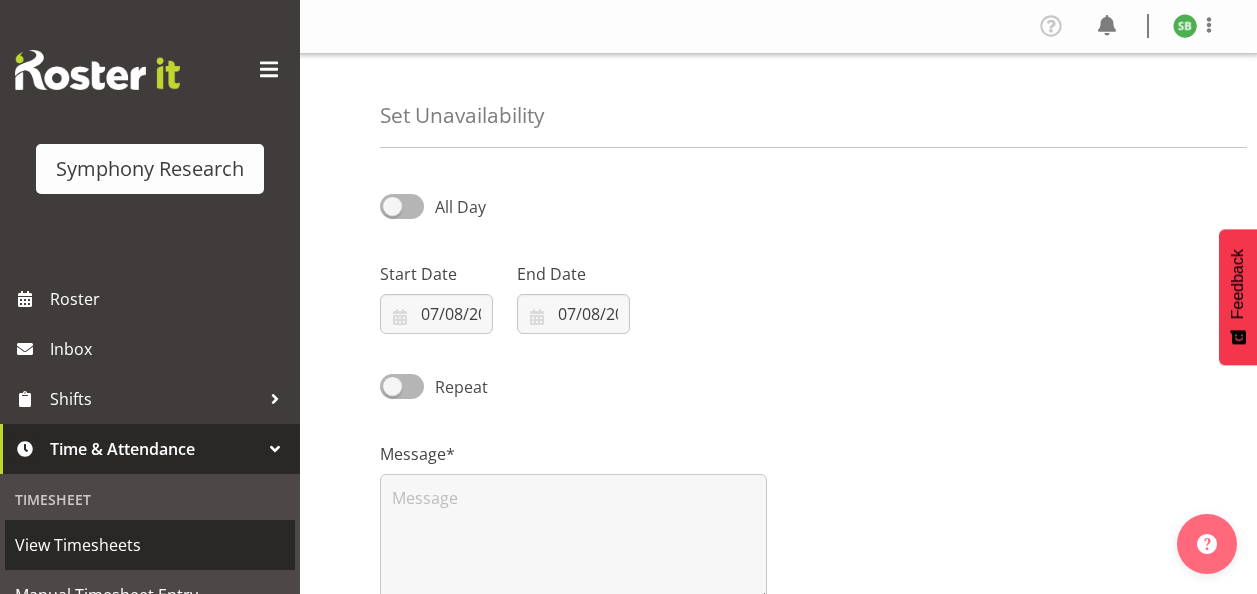 scroll, scrollTop: 0, scrollLeft: 0, axis: both 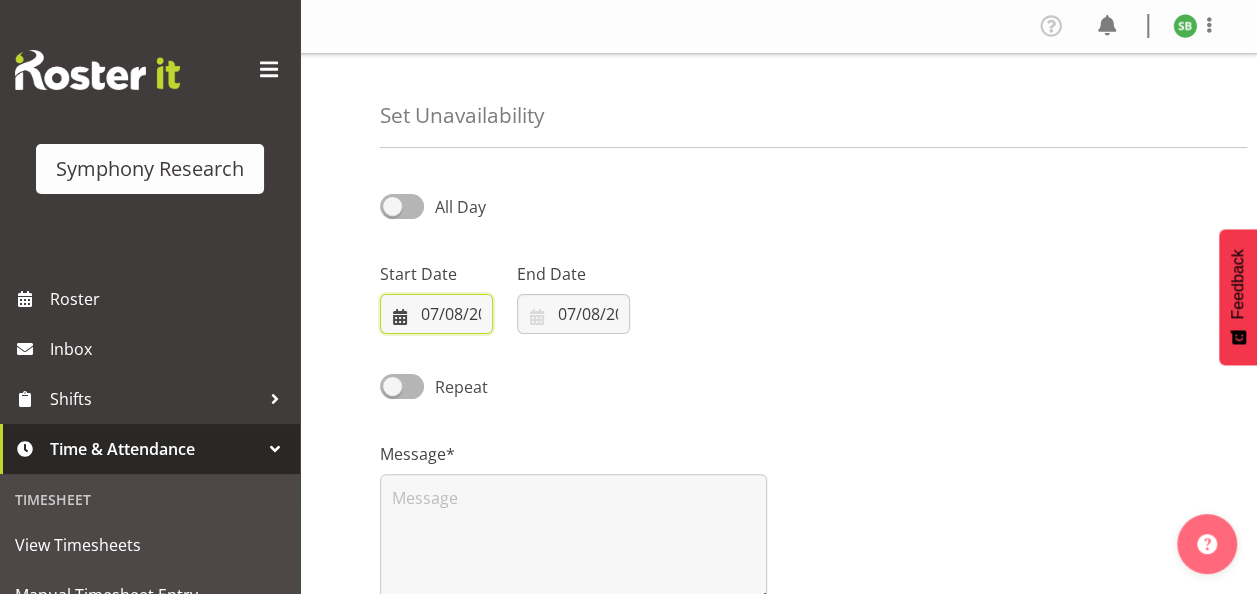 click on "07/08/2025" at bounding box center [436, 314] 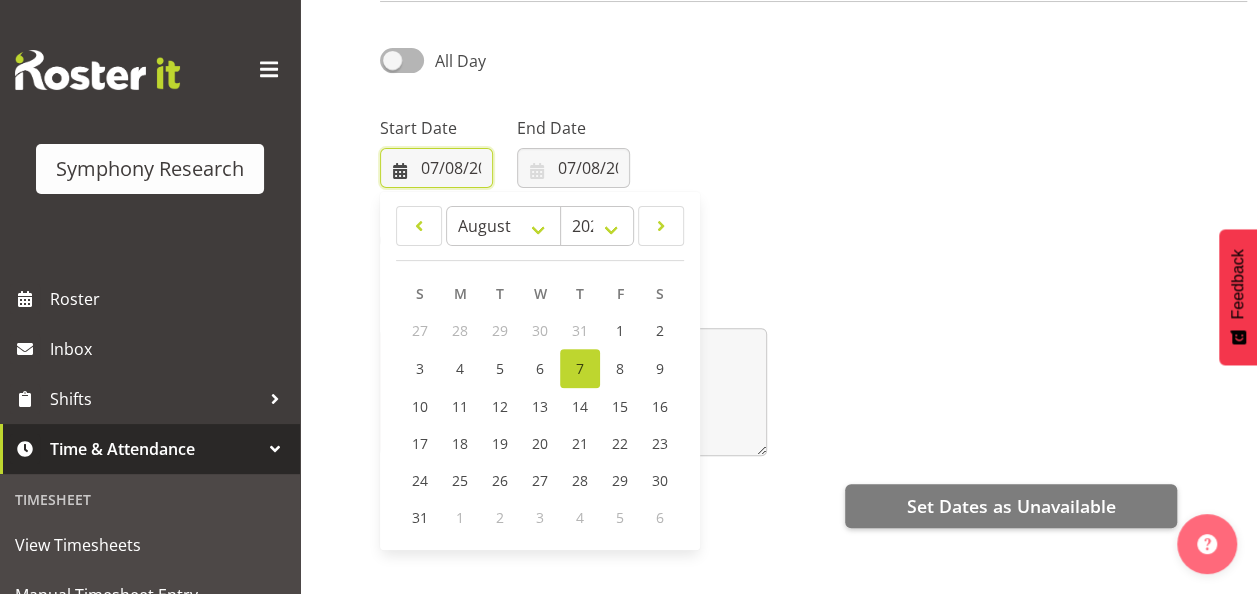 scroll, scrollTop: 154, scrollLeft: 0, axis: vertical 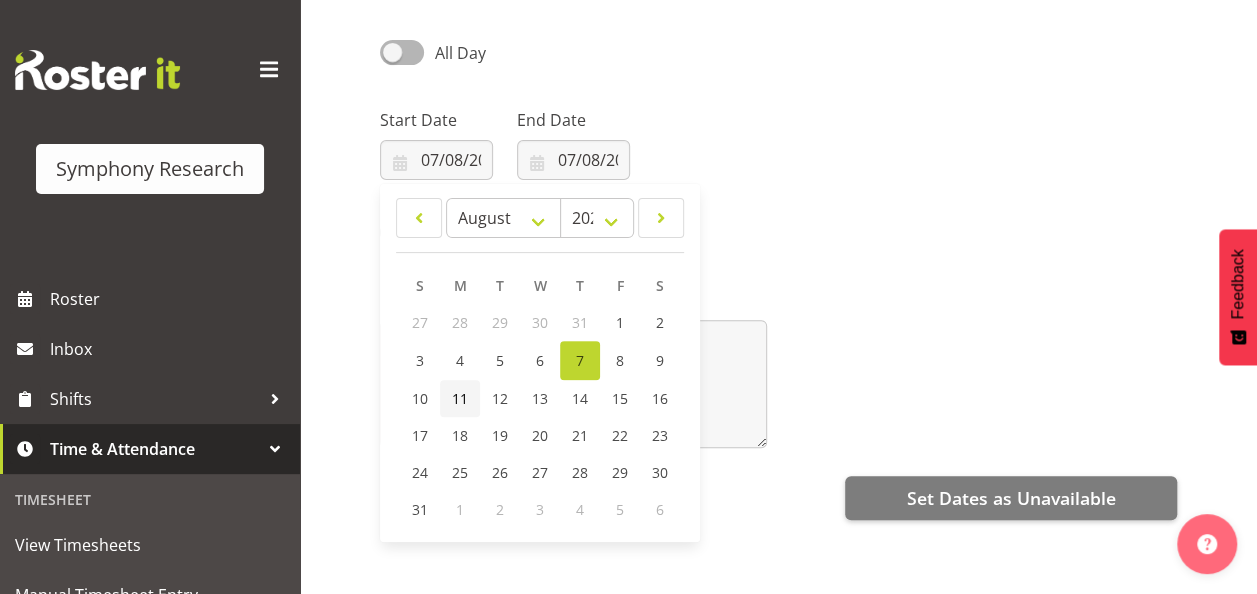 click on "11" at bounding box center [460, 398] 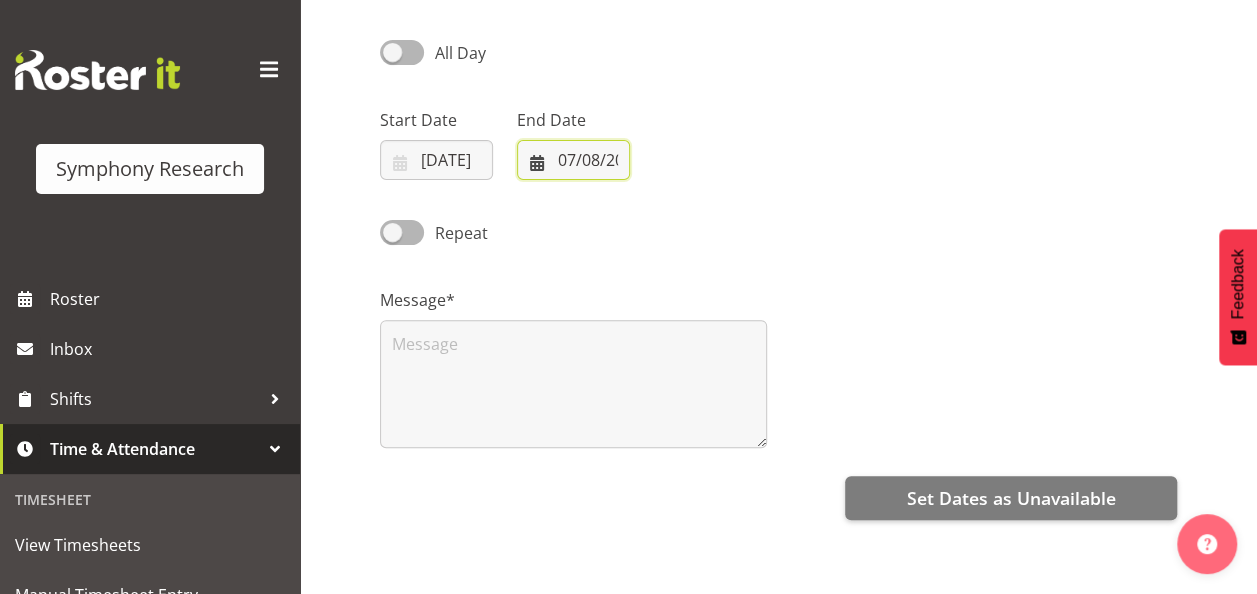 click on "07/08/2025" at bounding box center (573, 160) 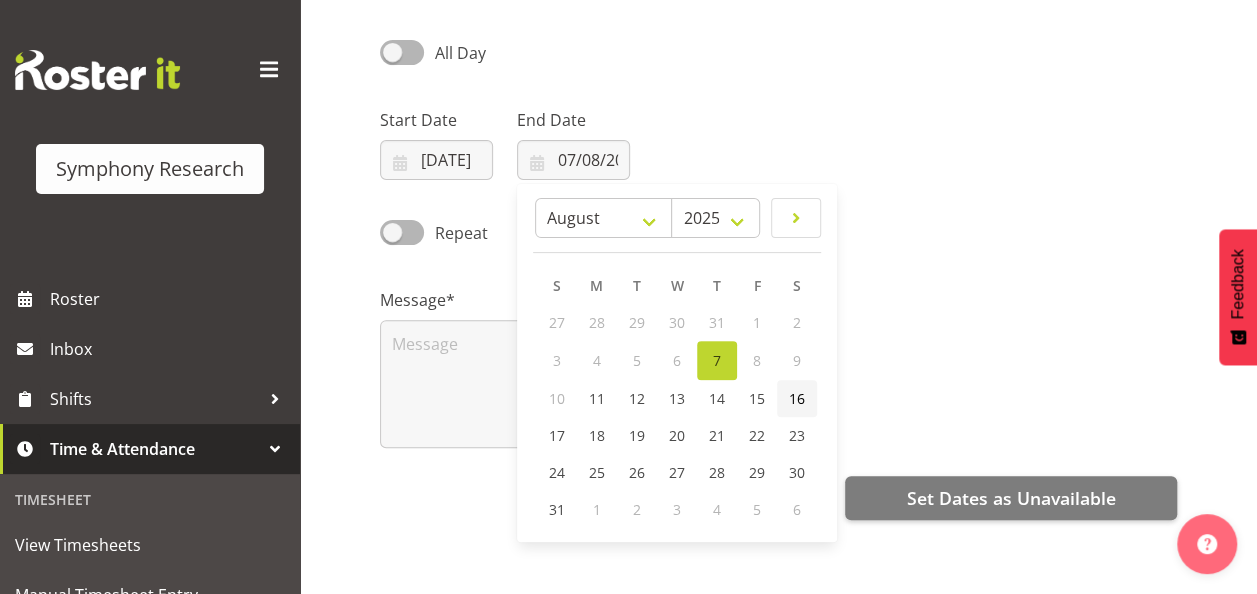 click on "16" at bounding box center (797, 398) 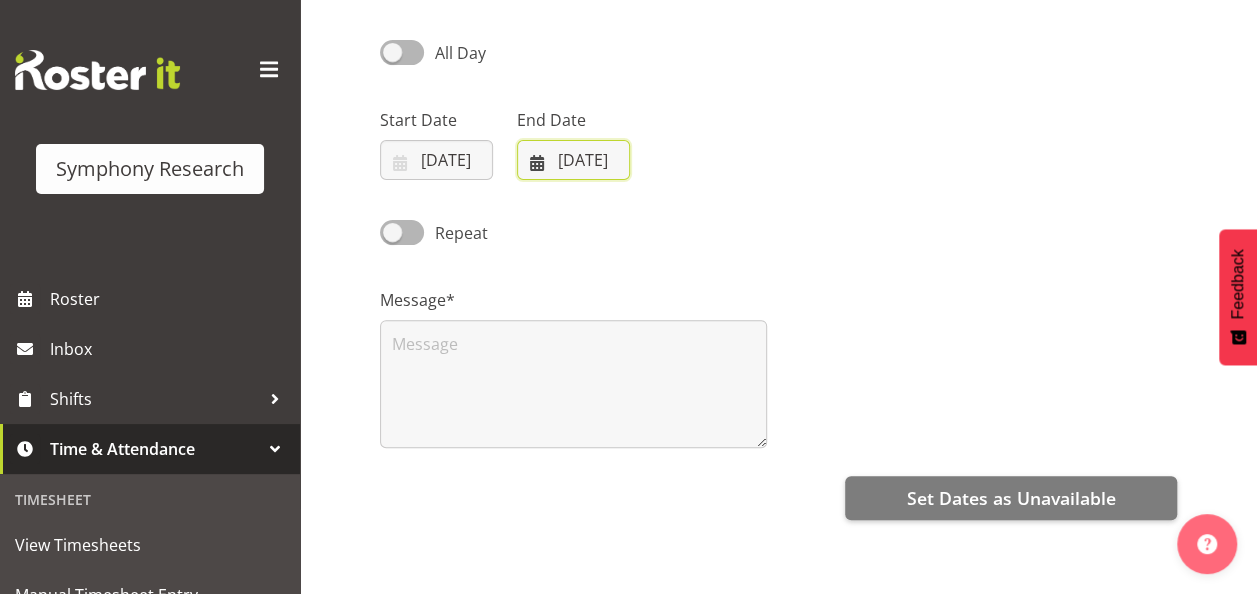 click on "16/08/2025" at bounding box center [573, 160] 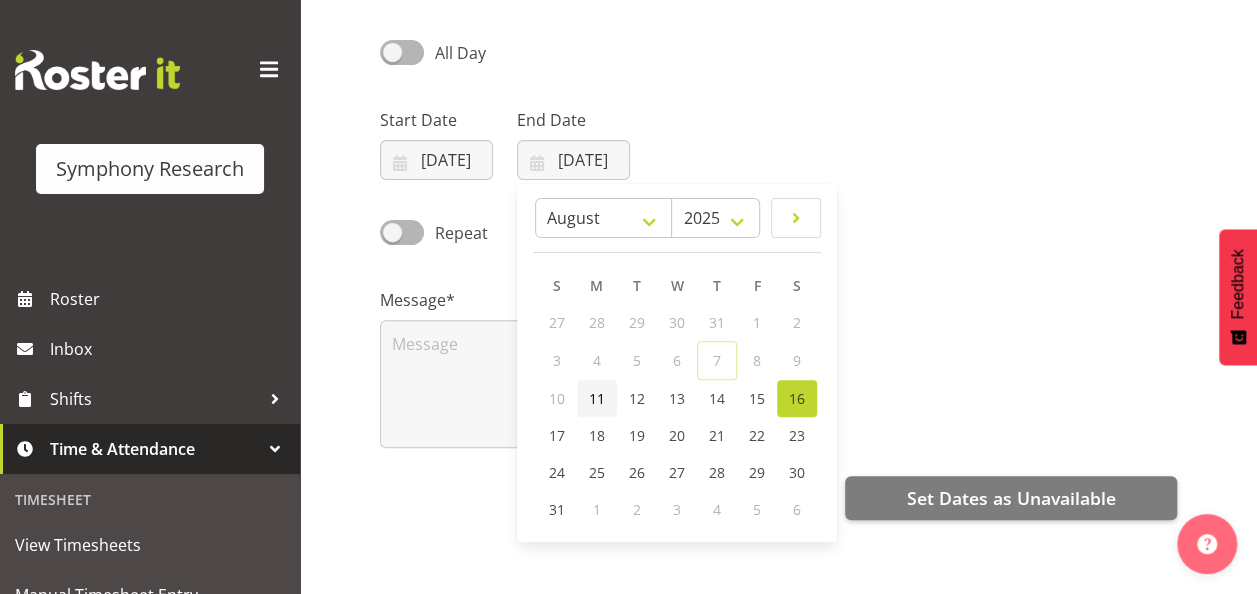 click on "11" at bounding box center [597, 398] 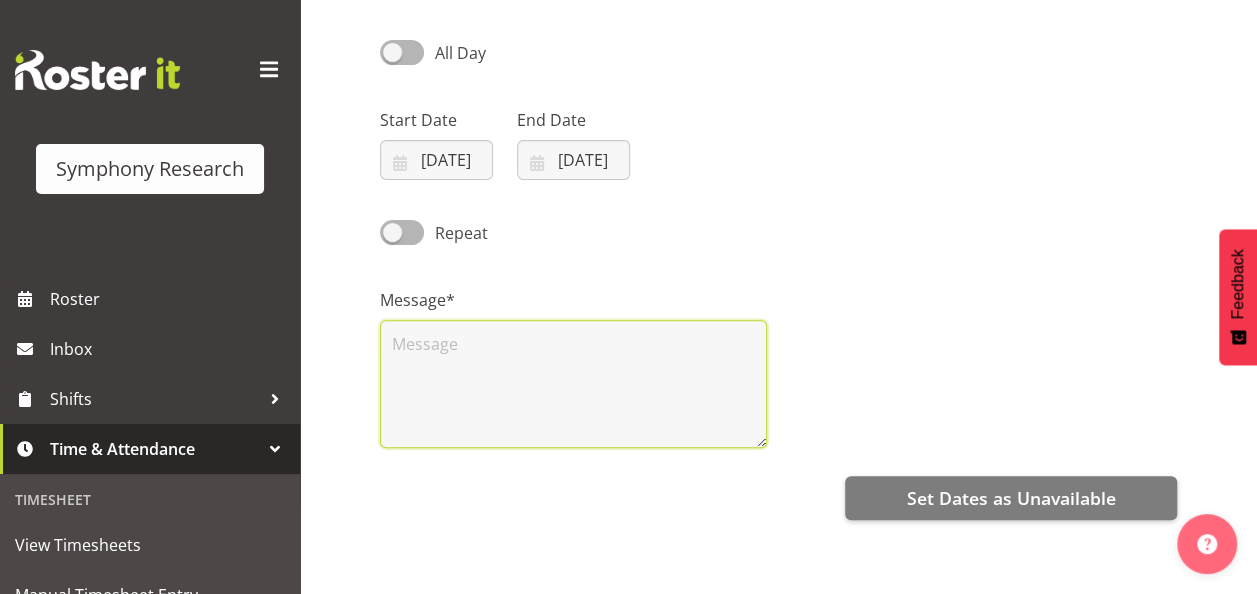 click at bounding box center [573, 384] 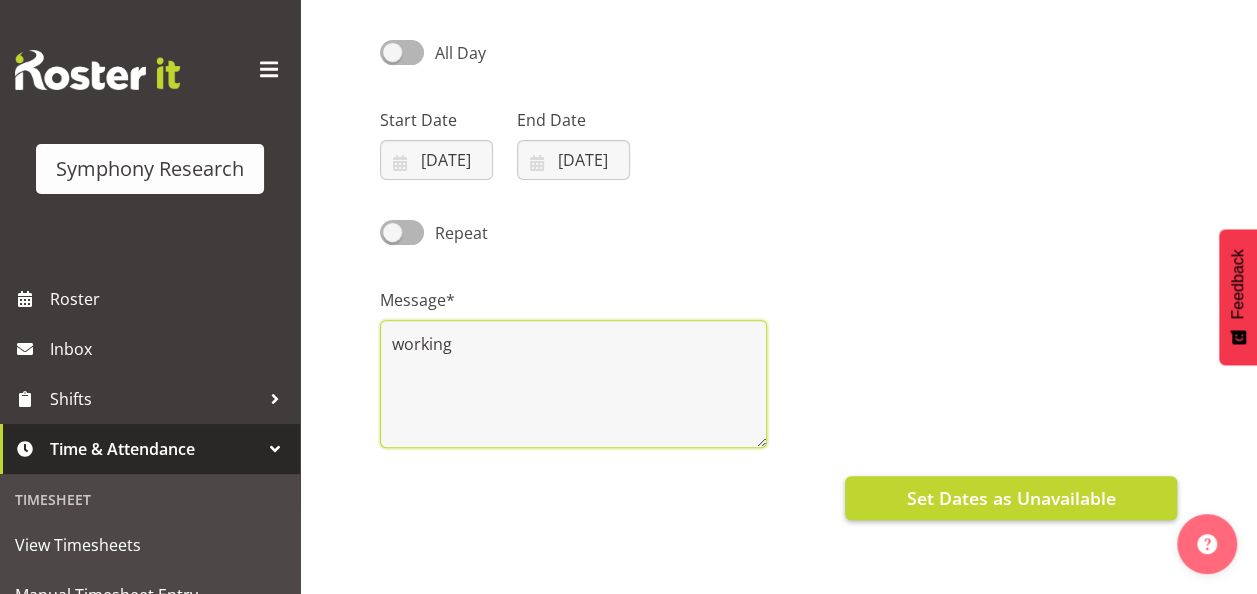 type on "working" 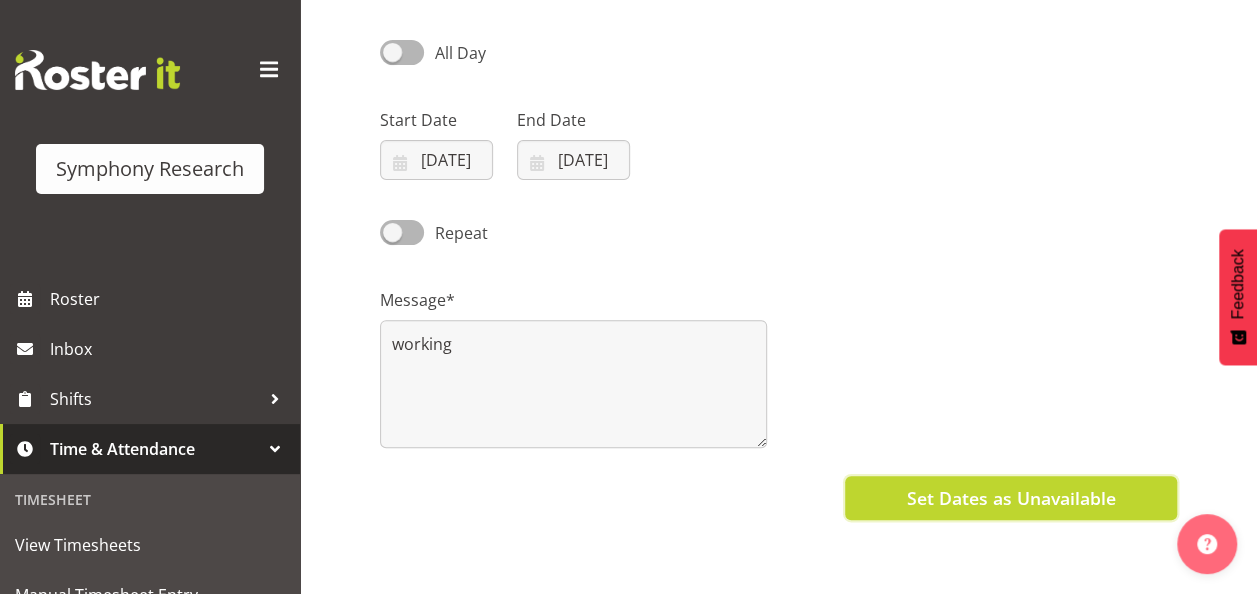 click on "Set Dates as Unavailable" at bounding box center [1011, 498] 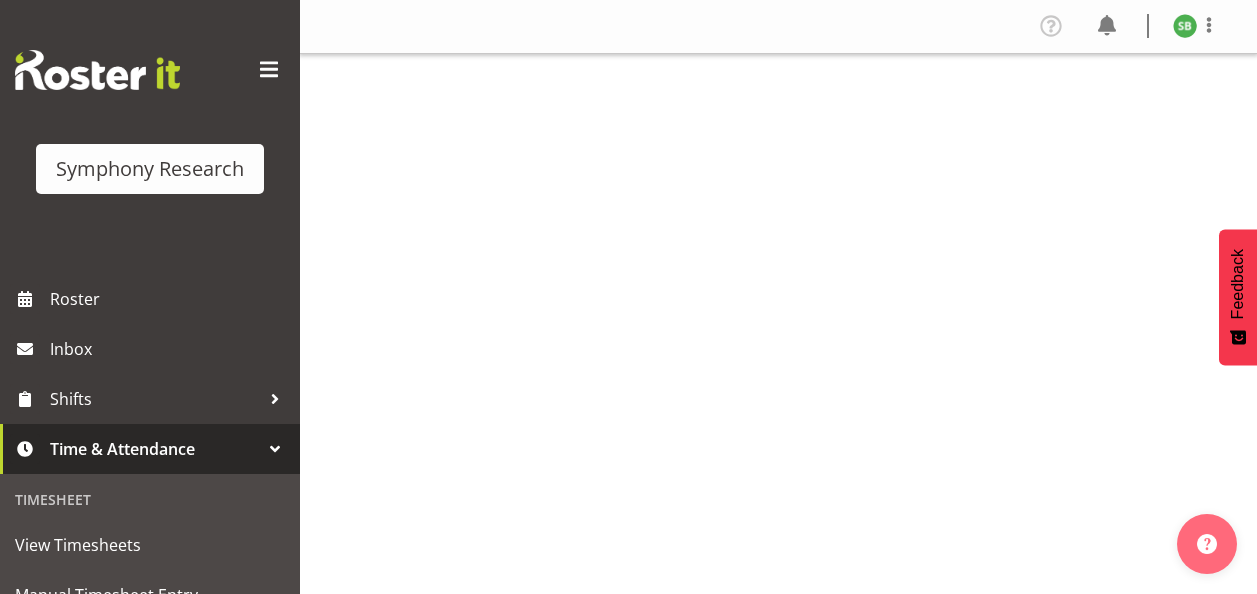 scroll, scrollTop: 0, scrollLeft: 0, axis: both 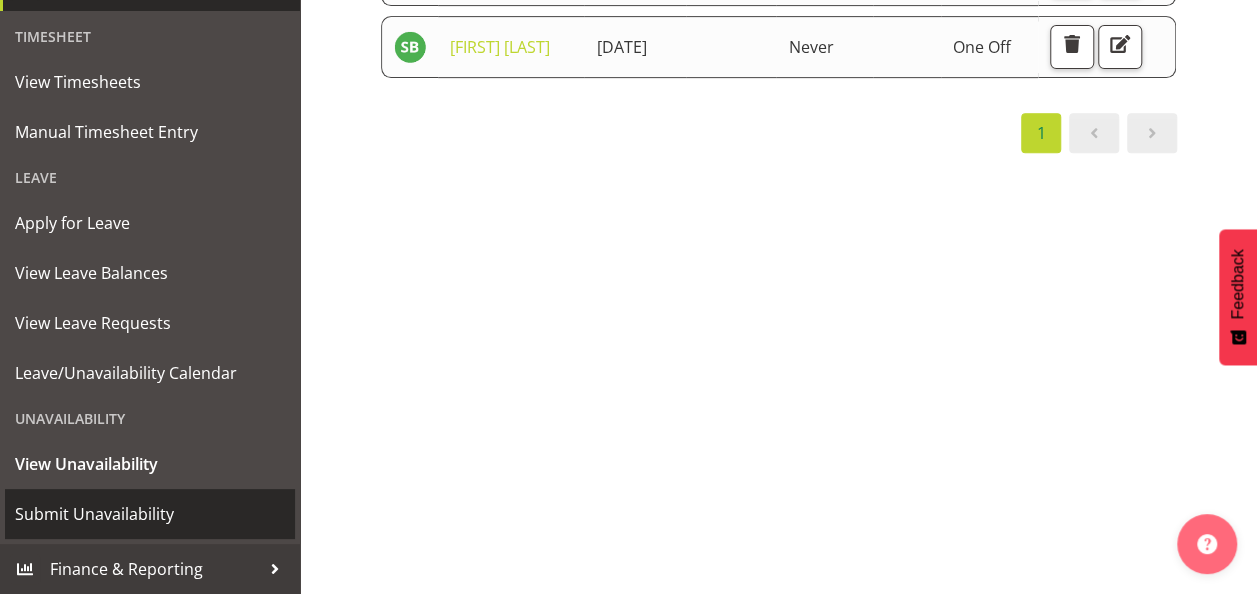 click on "Submit Unavailability" at bounding box center (150, 514) 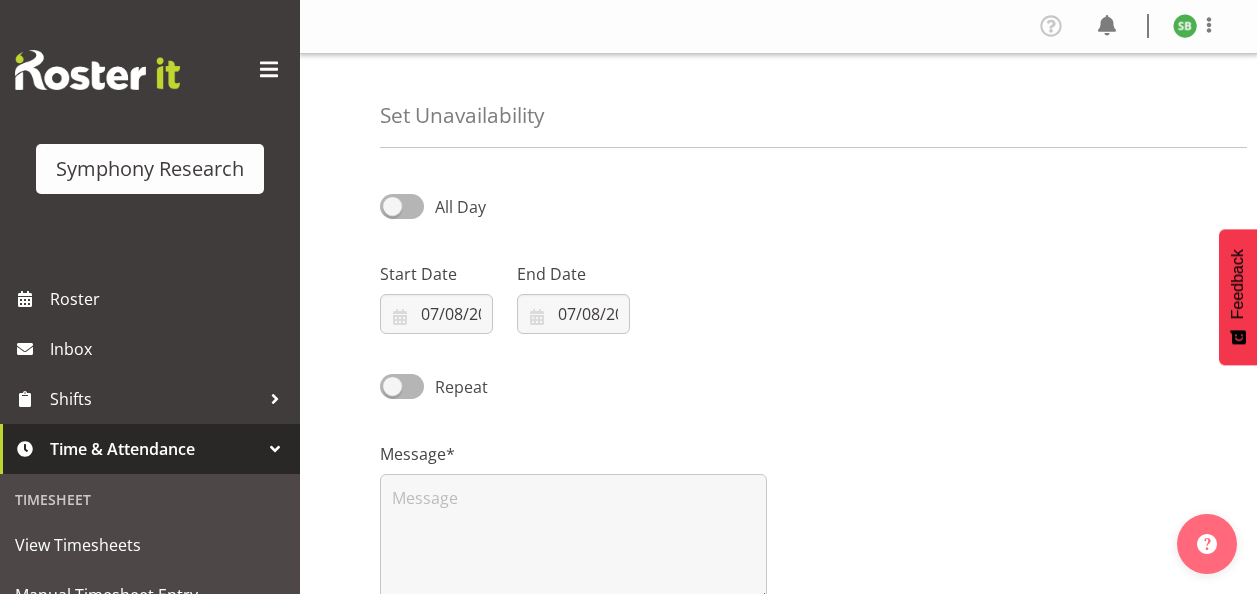 select on "7" 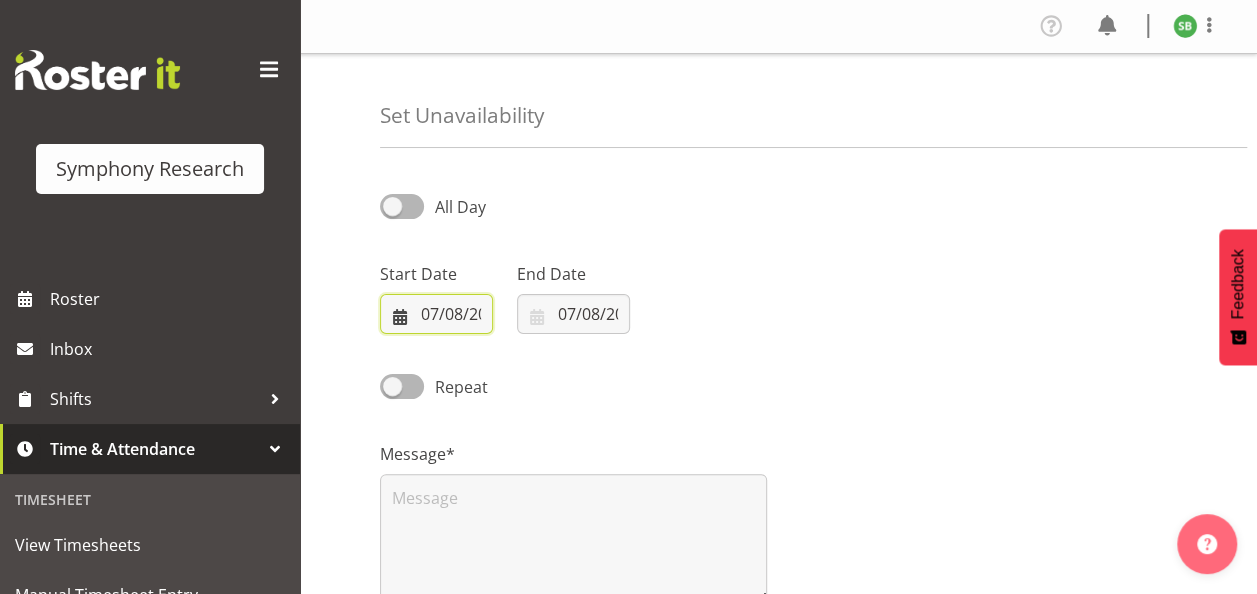 click on "07/08/2025" at bounding box center [436, 314] 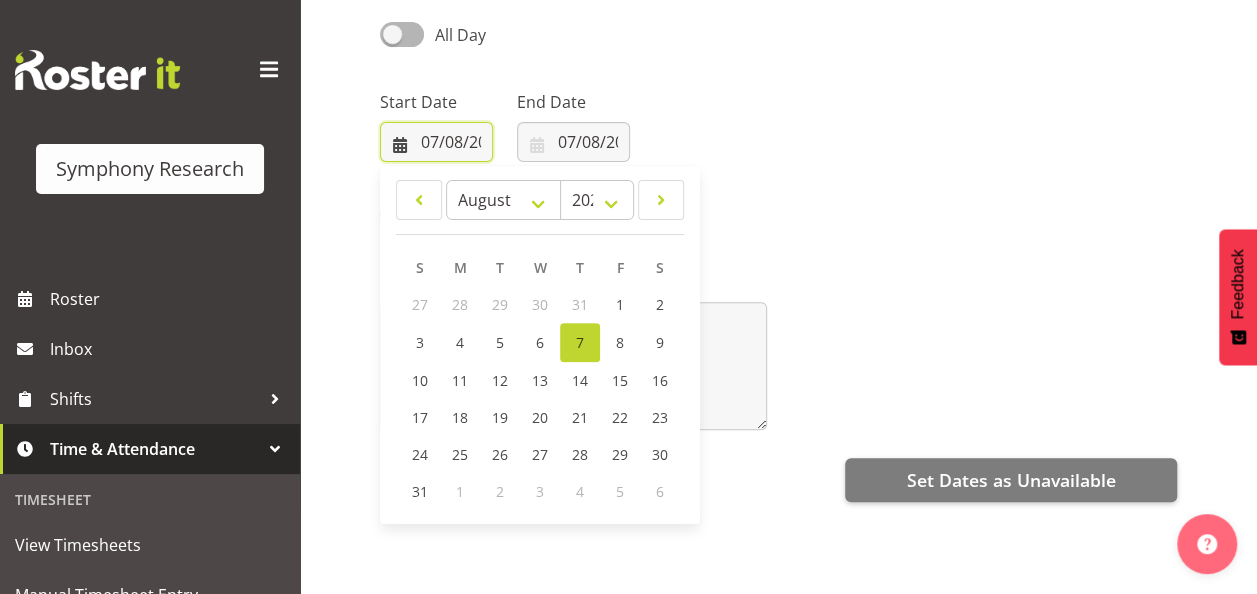 scroll, scrollTop: 178, scrollLeft: 0, axis: vertical 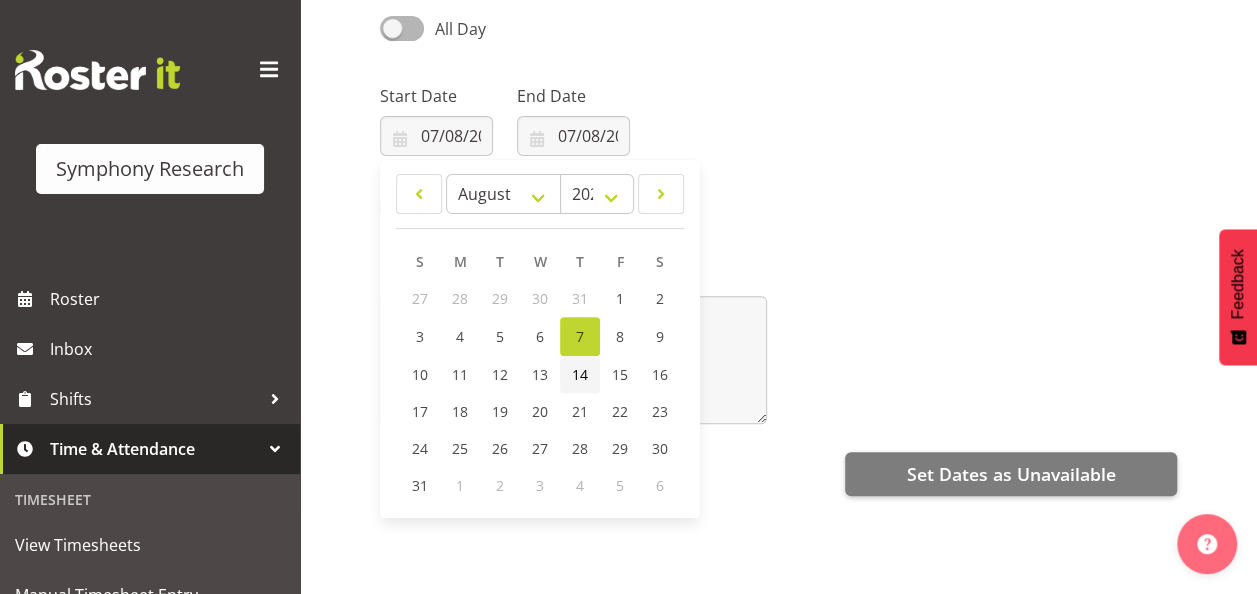 click on "14" at bounding box center (580, 374) 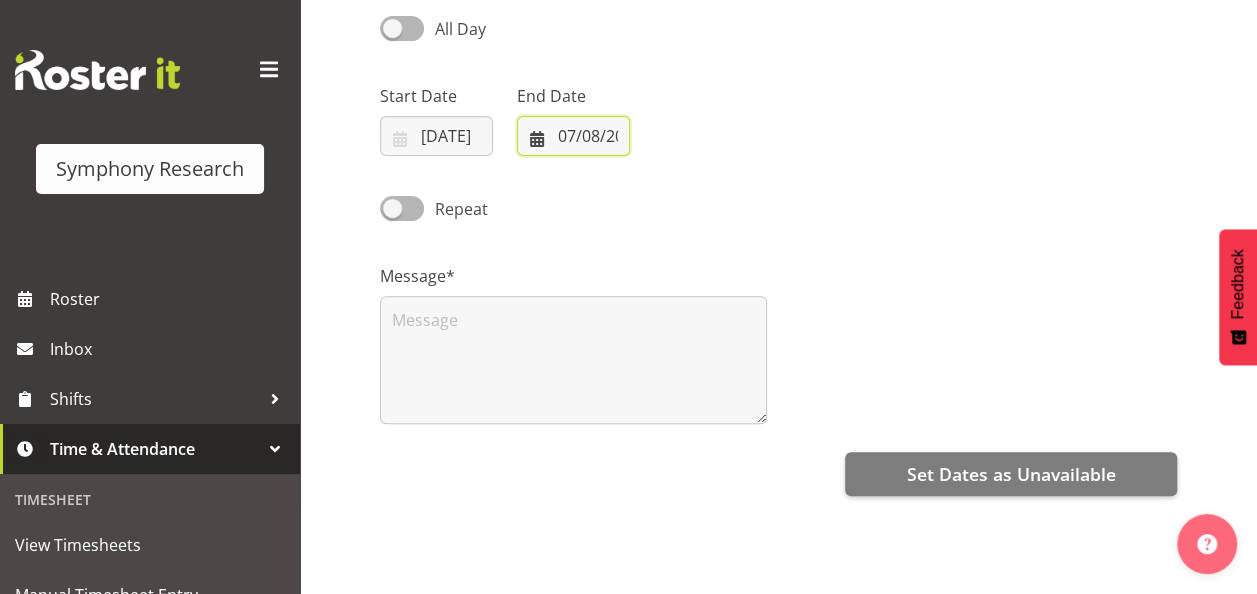 click on "07/08/2025" at bounding box center (573, 136) 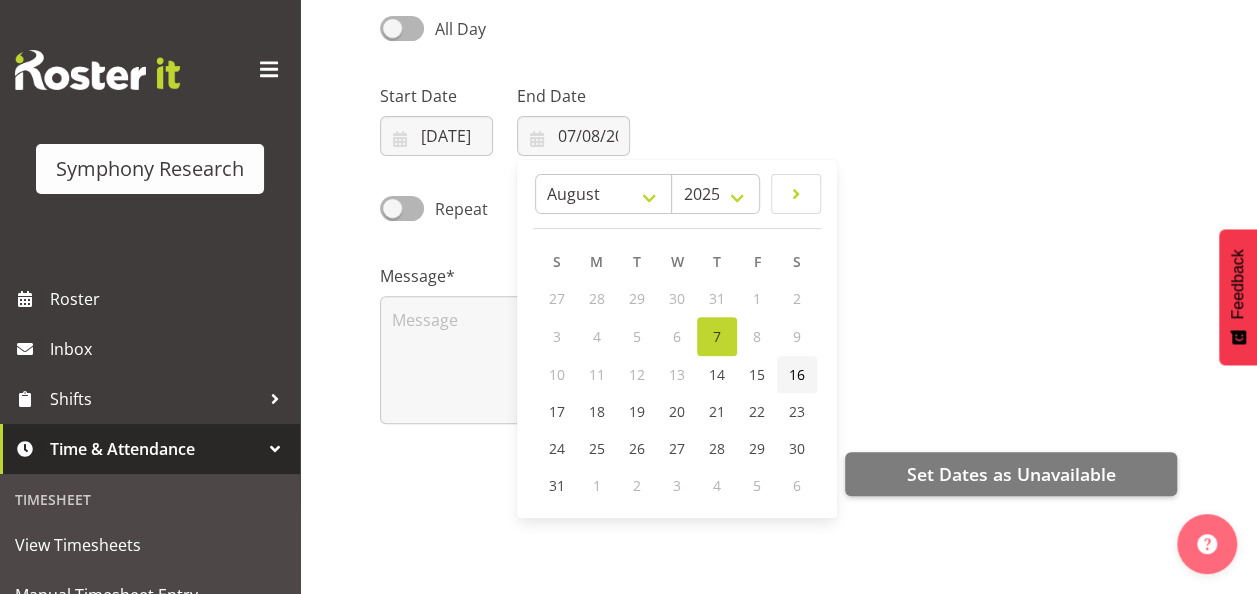 click on "16" at bounding box center [797, 374] 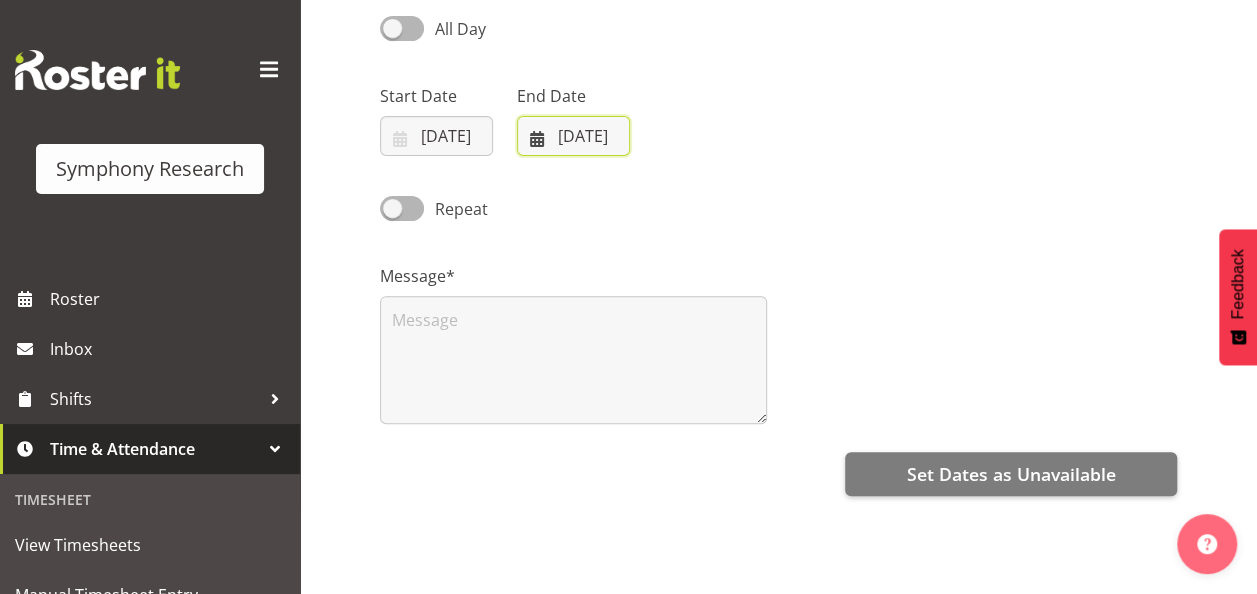 click on "16/08/2025" at bounding box center (573, 136) 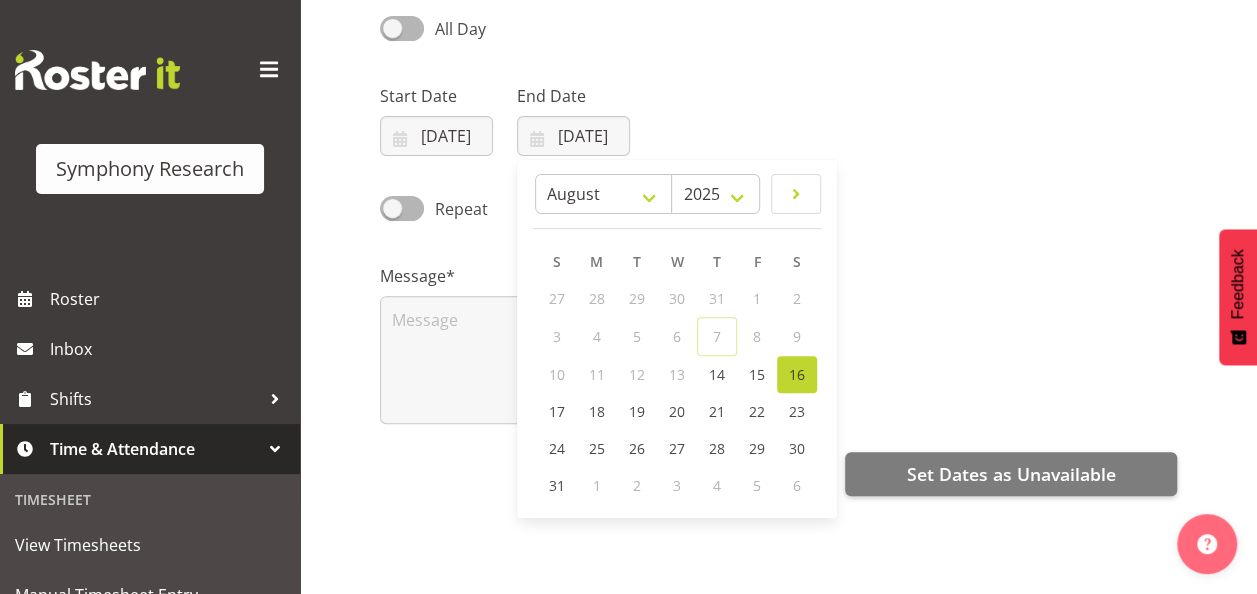 click on "Message*" at bounding box center [778, 336] 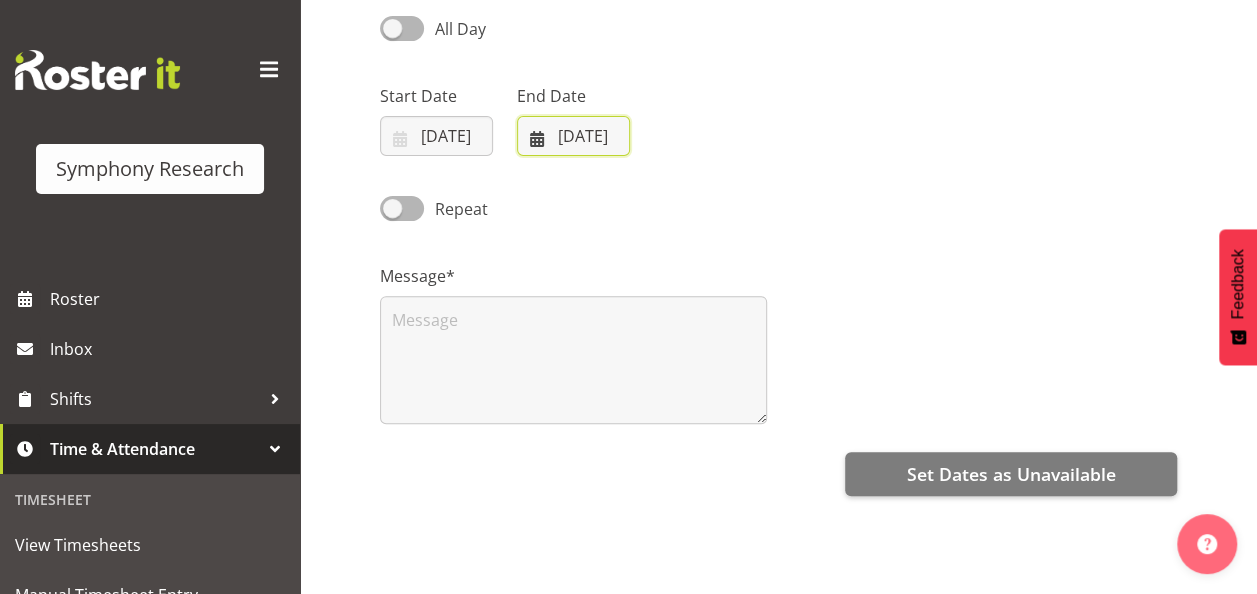 click on "16/08/2025" at bounding box center [573, 136] 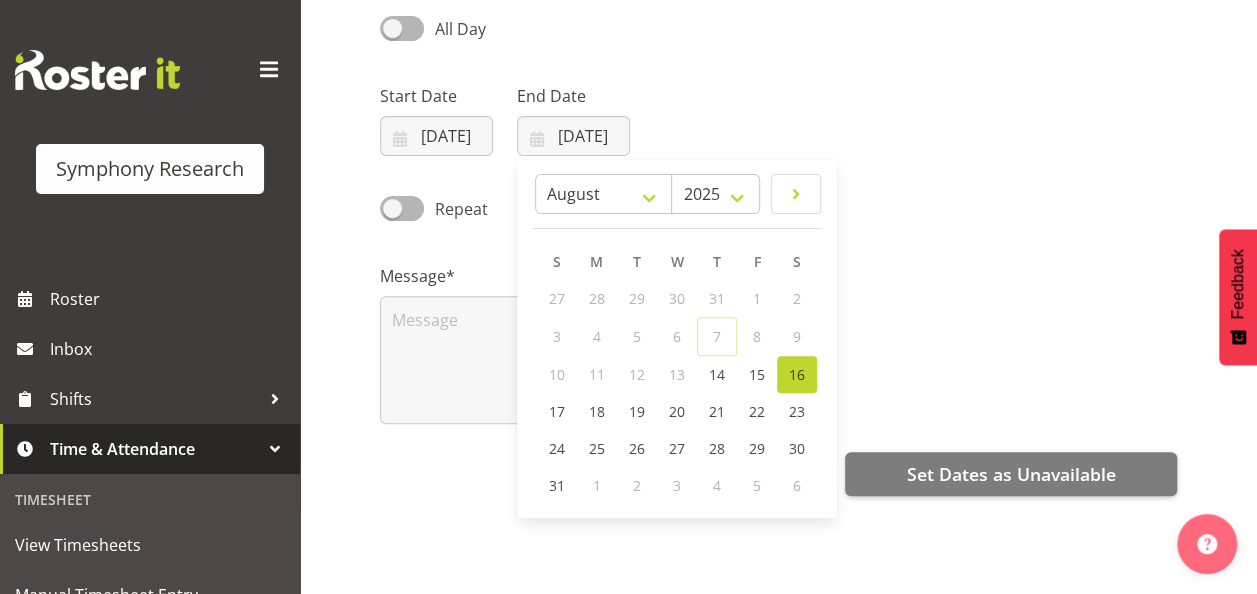 click on "16" at bounding box center (797, 374) 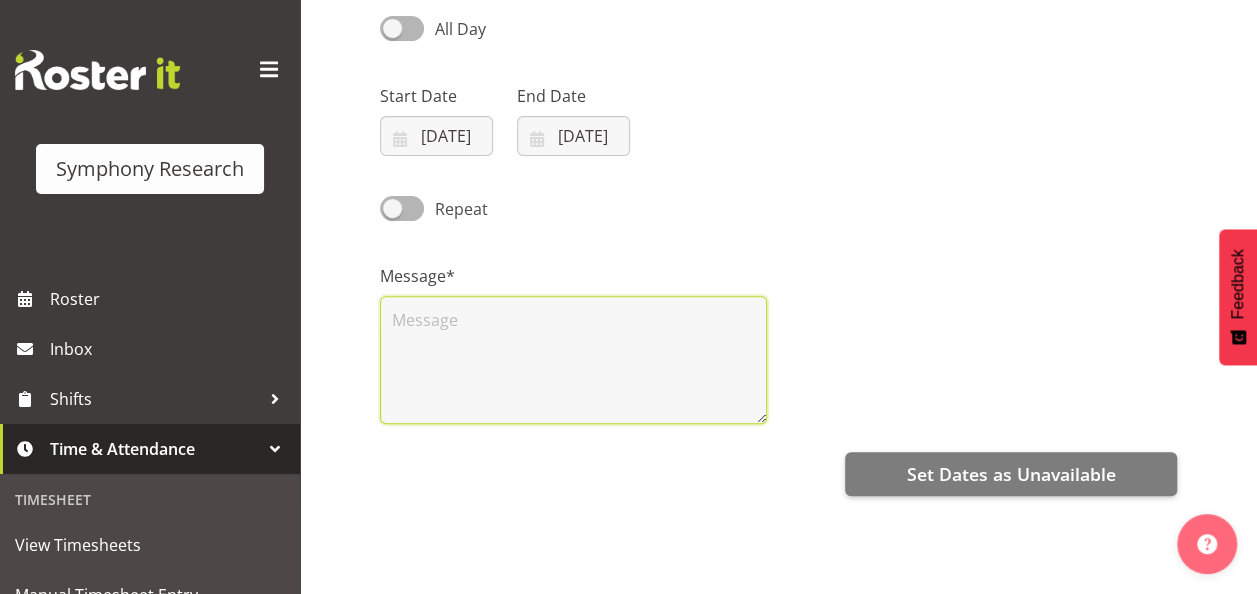 click at bounding box center [573, 360] 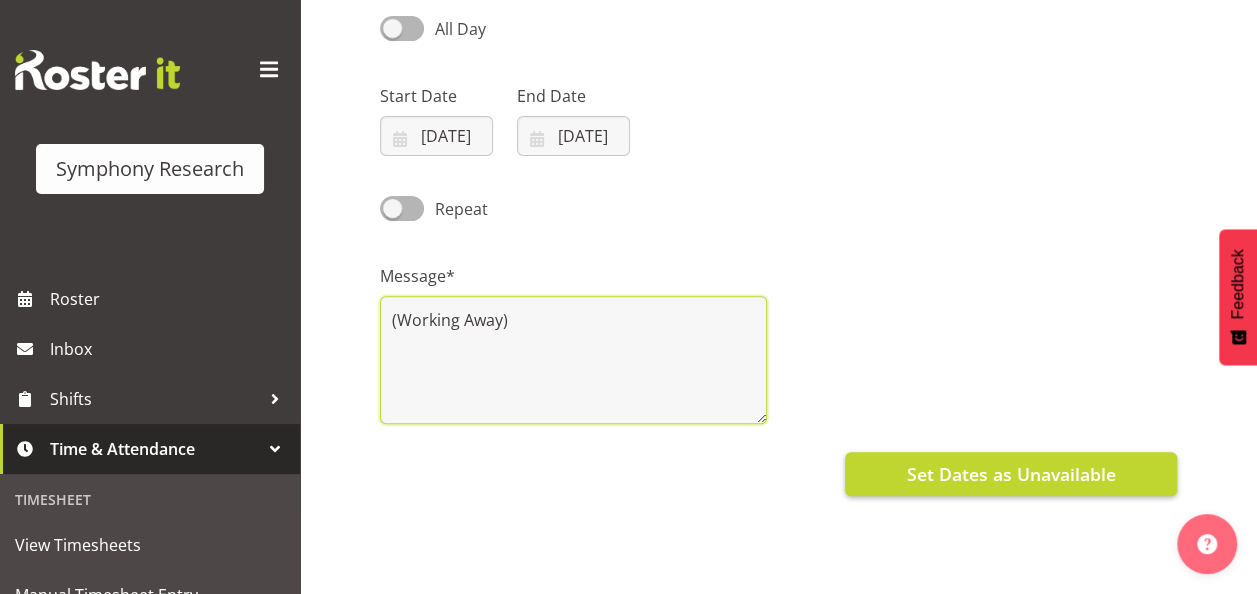 type on "(Working Away)" 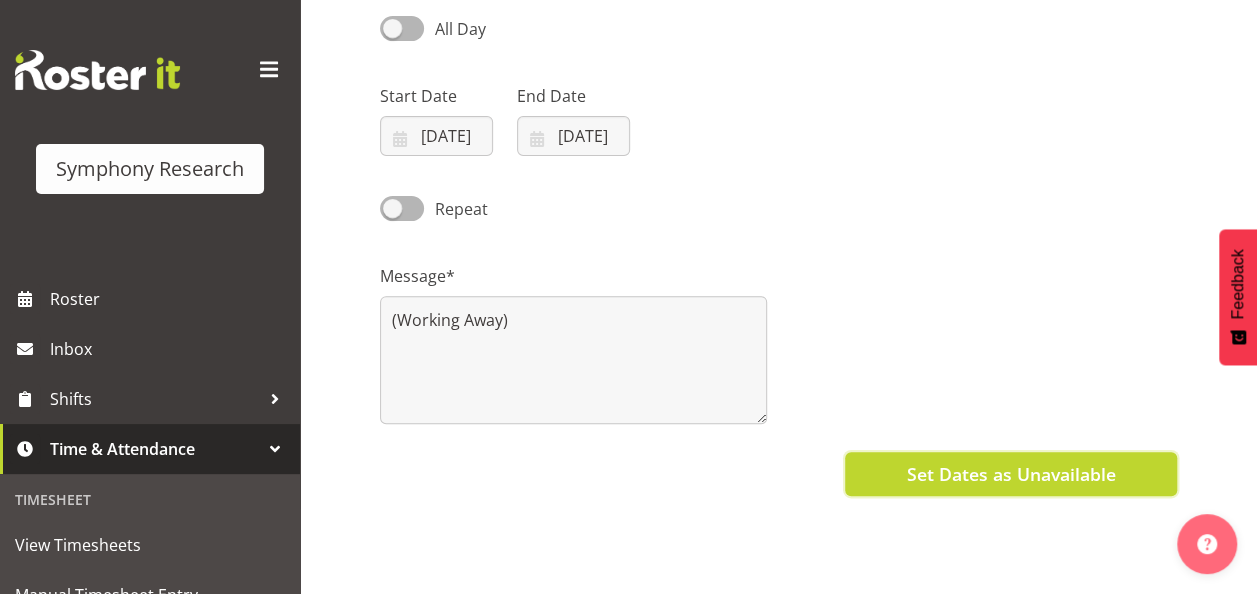 click on "Set Dates as Unavailable" at bounding box center [1011, 474] 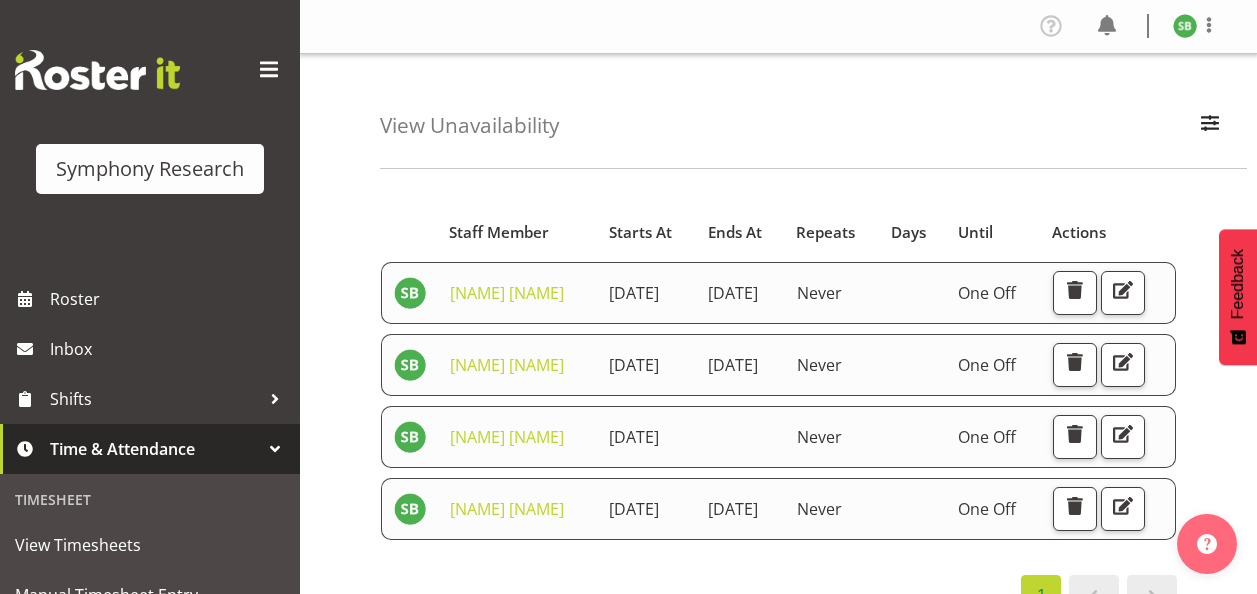 scroll, scrollTop: 0, scrollLeft: 0, axis: both 